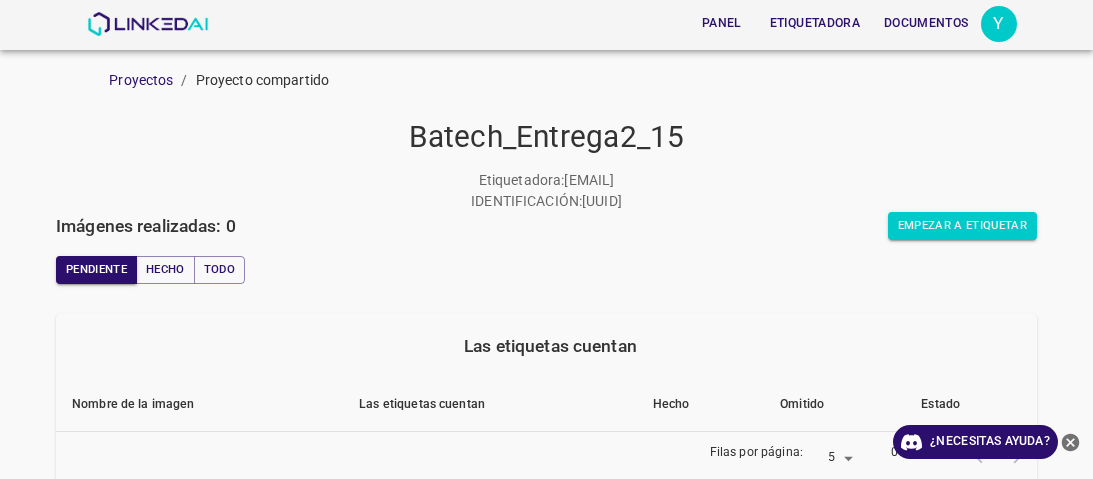 scroll, scrollTop: 0, scrollLeft: 0, axis: both 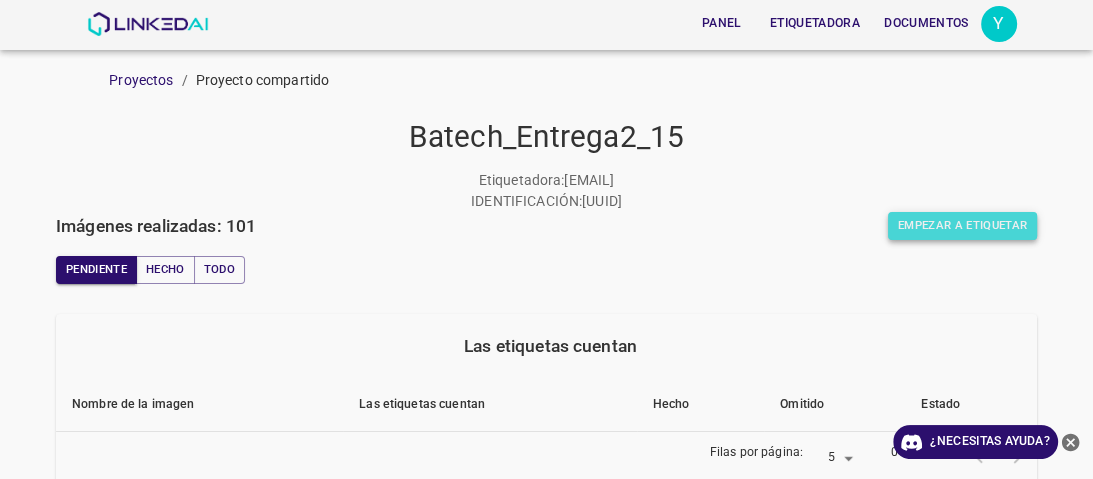 click on "Empezar a etiquetar" at bounding box center (962, 225) 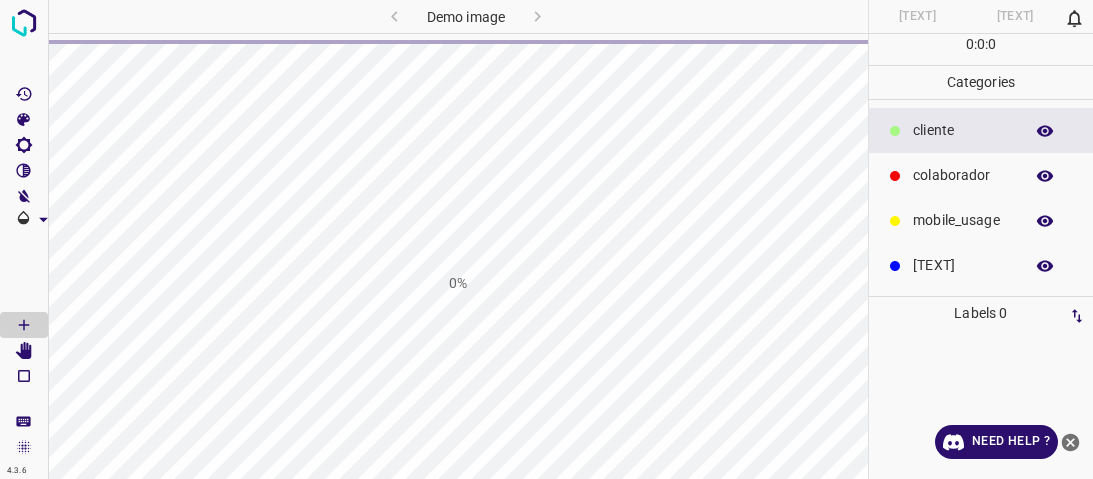 scroll, scrollTop: 0, scrollLeft: 0, axis: both 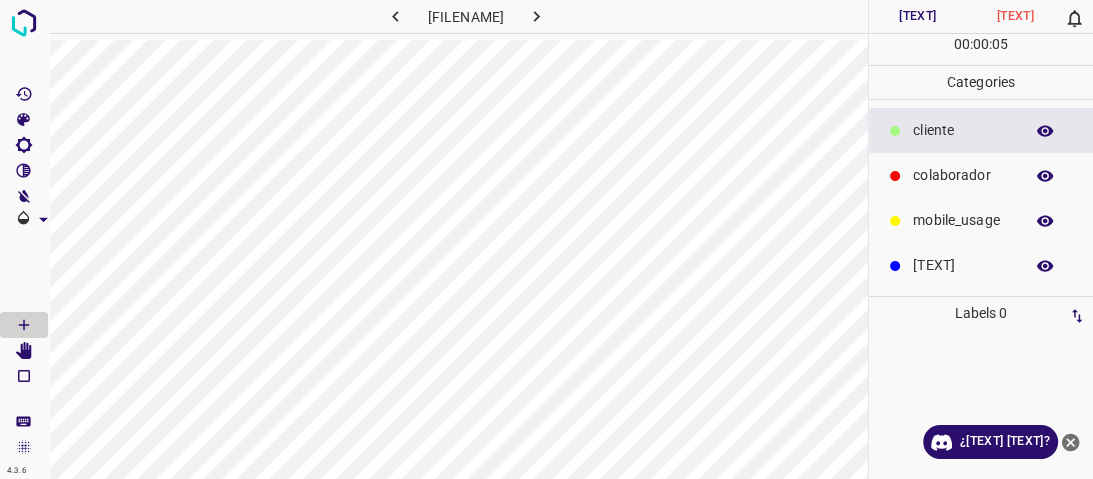 drag, startPoint x: 1000, startPoint y: 181, endPoint x: 968, endPoint y: 181, distance: 32 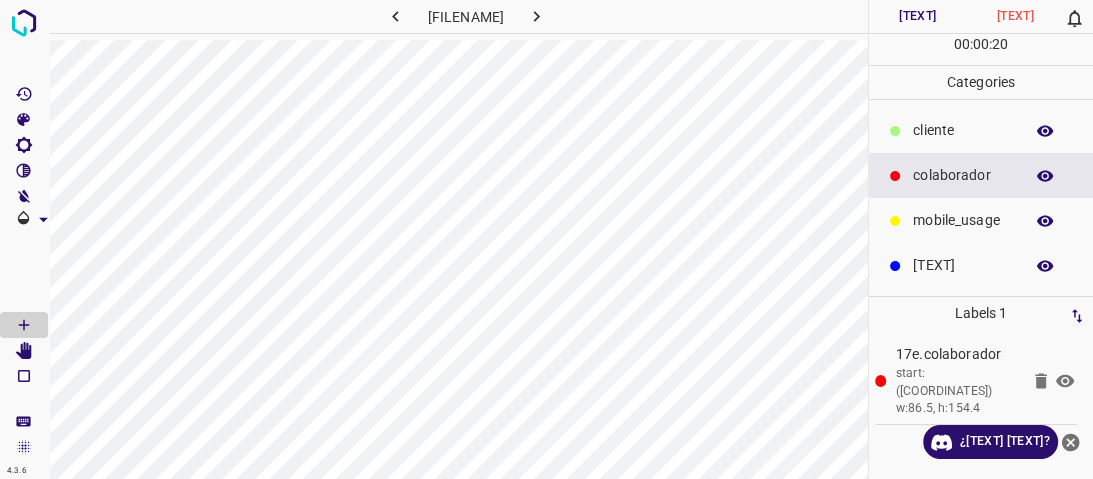 click on "​​cliente" at bounding box center [963, 130] 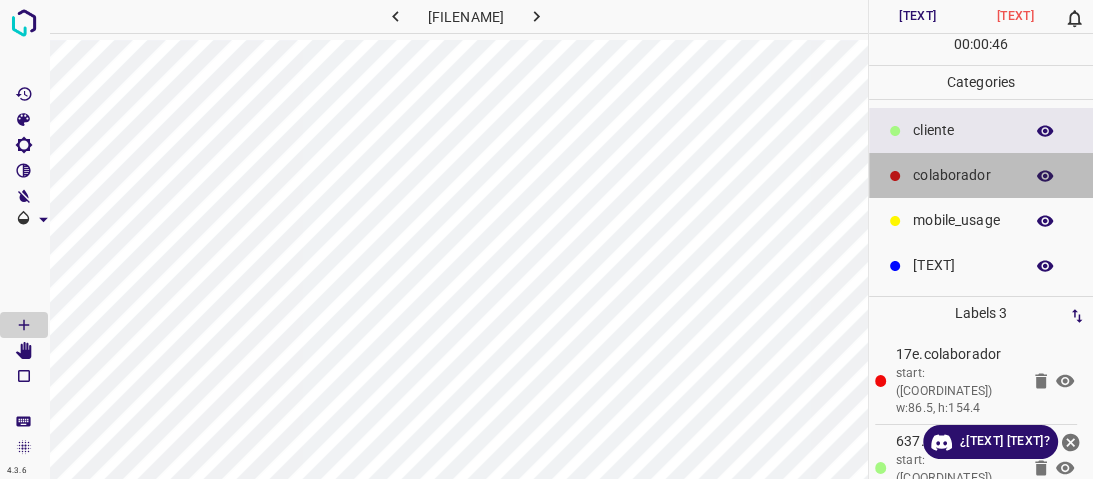 click on "colaborador" at bounding box center (963, 130) 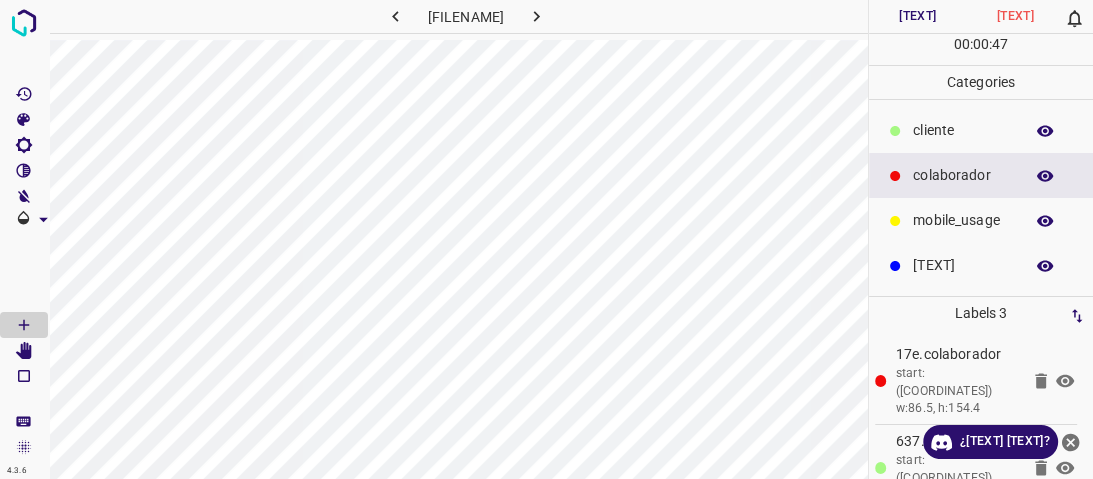 click on "​​cliente" at bounding box center [963, 130] 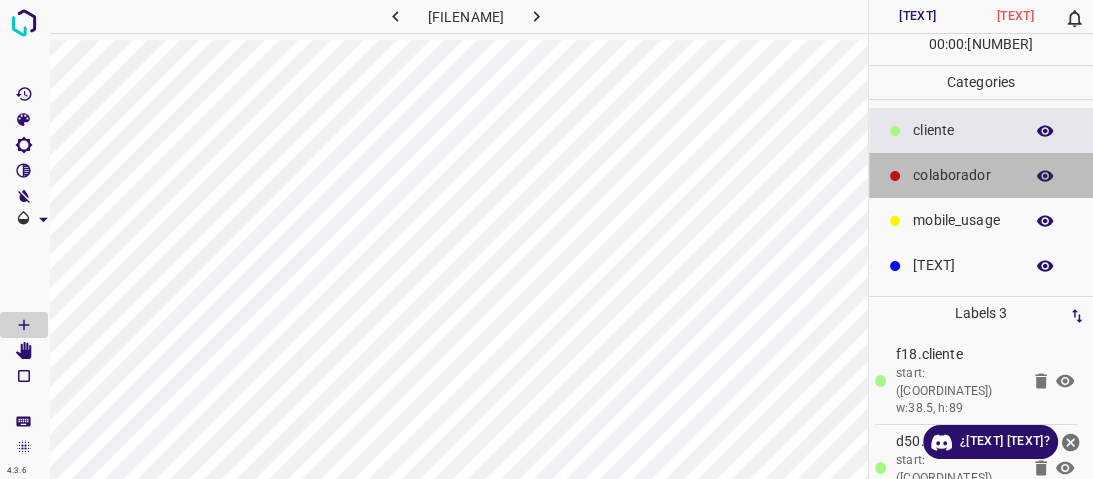 click on "colaborador" at bounding box center (963, 130) 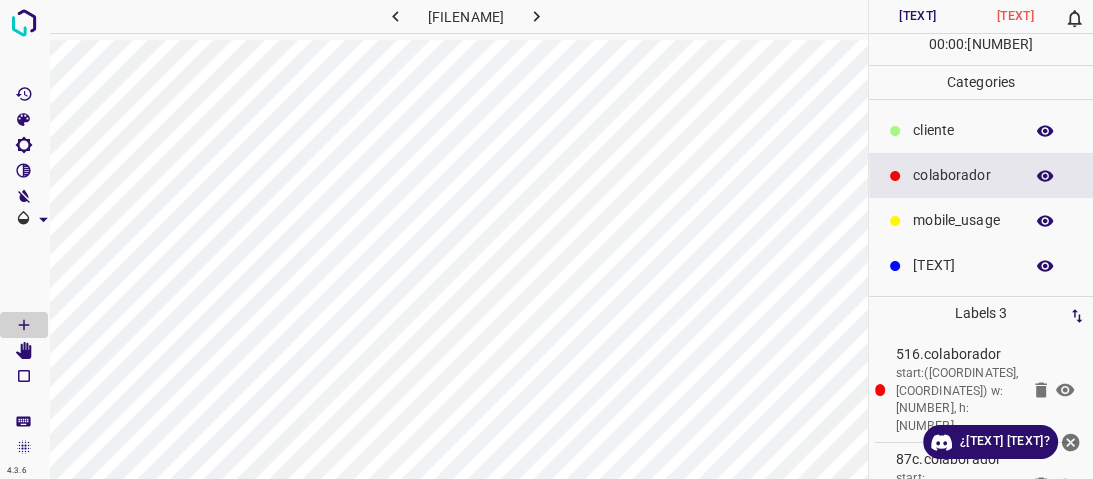 click on "​​cliente" at bounding box center [963, 130] 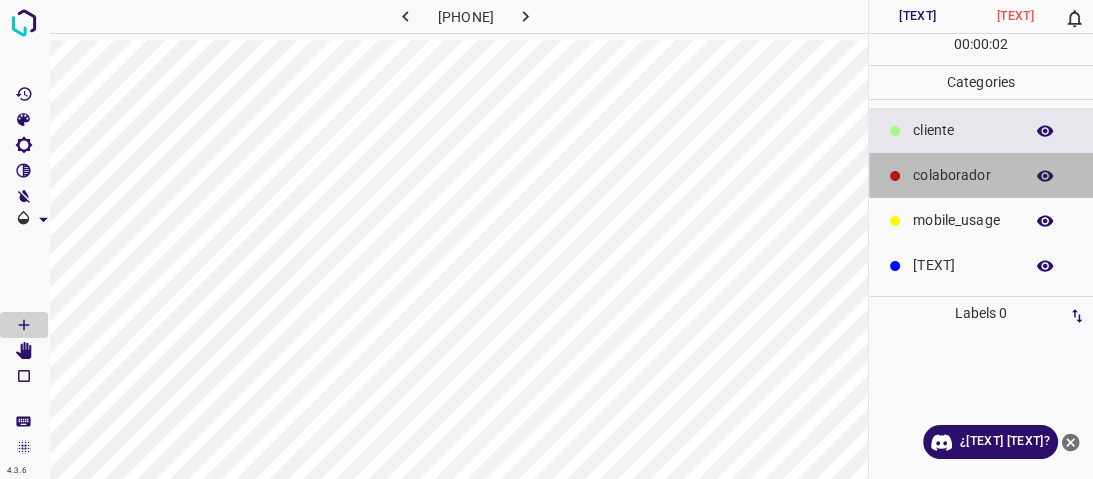click on "colaborador" at bounding box center (963, 130) 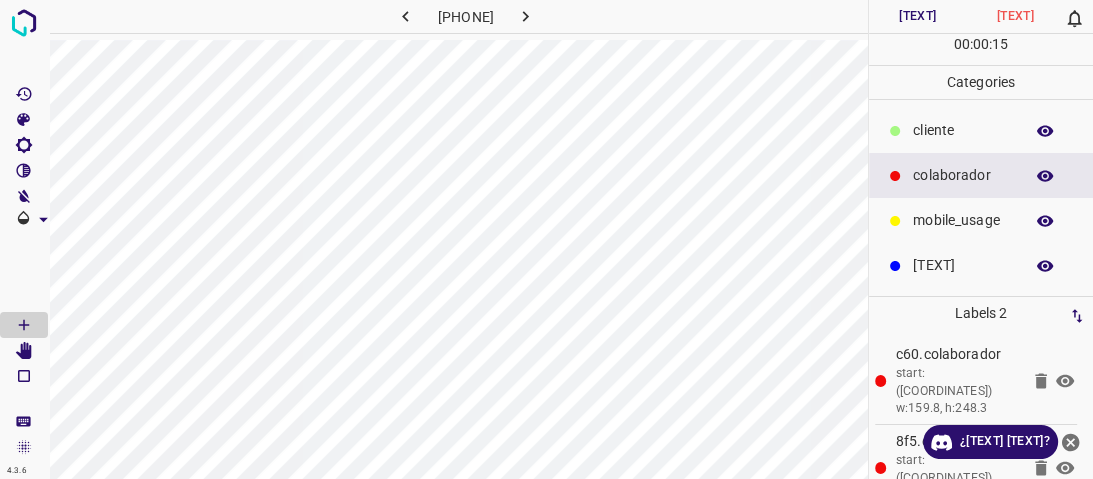 drag, startPoint x: 948, startPoint y: 122, endPoint x: 887, endPoint y: 157, distance: 70.327805 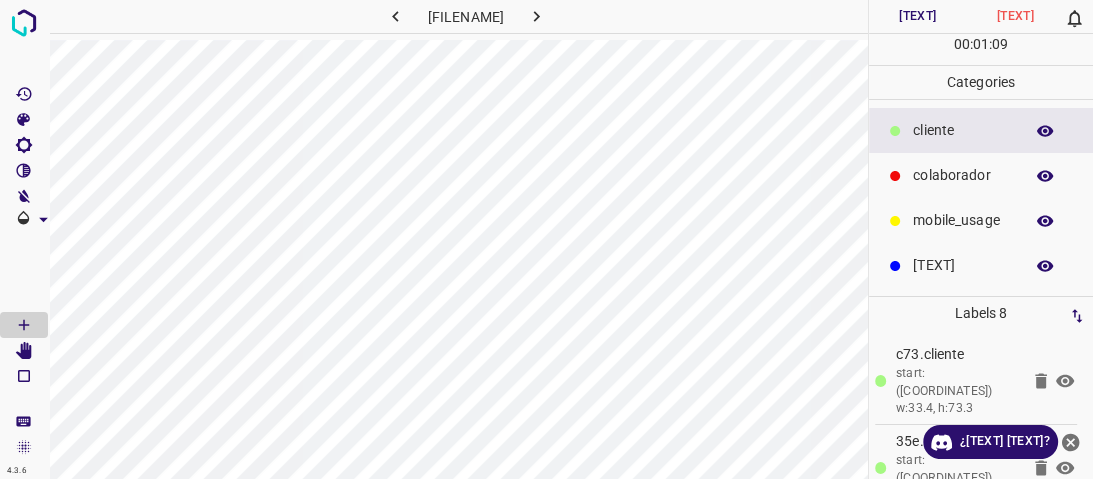 click on "colaborador" at bounding box center (981, 175) 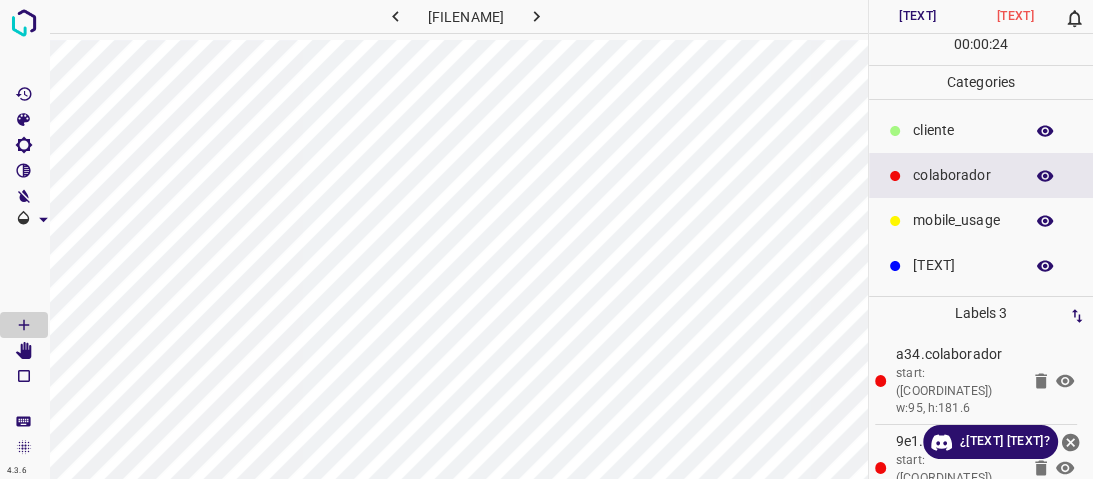 click on "​​cliente" at bounding box center (963, 130) 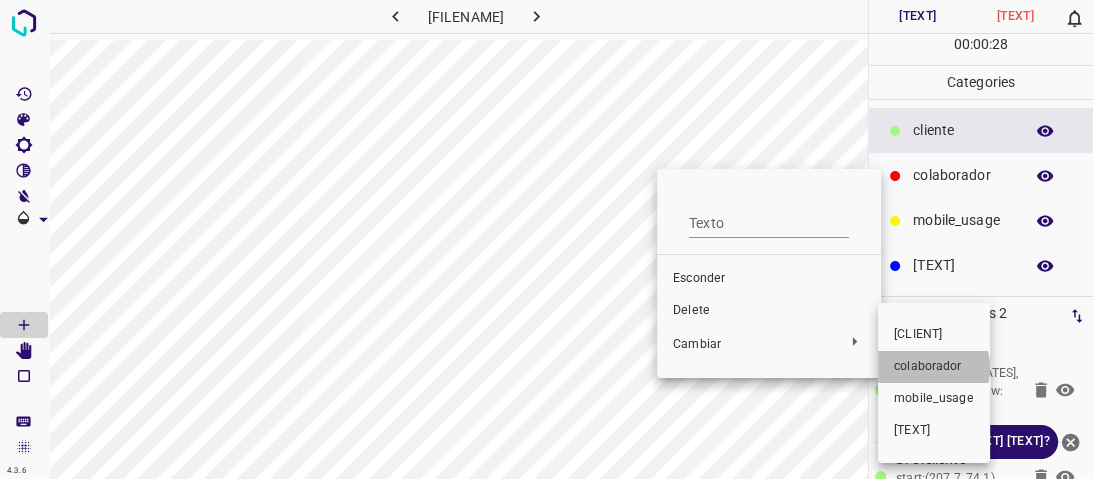 click on "colaborador" at bounding box center [699, 278] 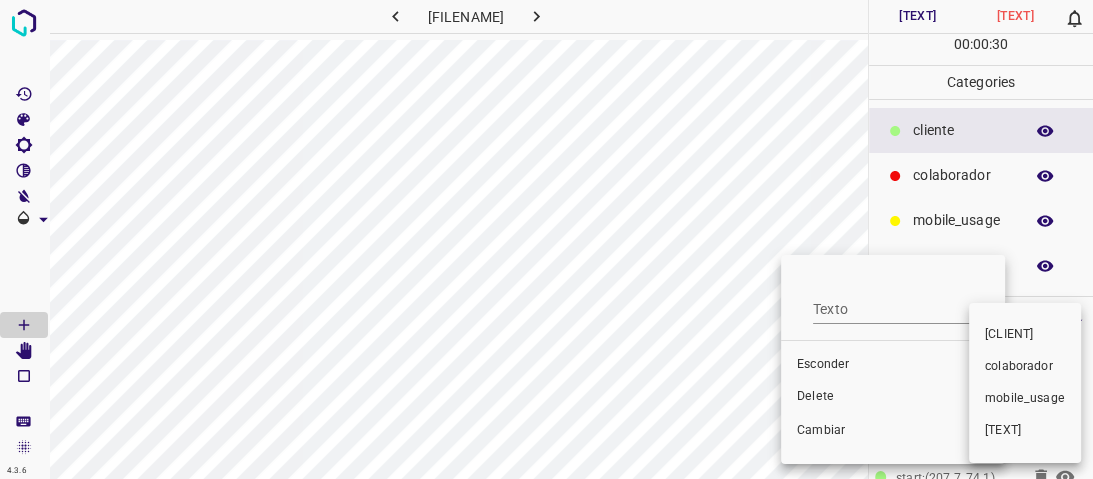 click on "colaborador" at bounding box center (823, 364) 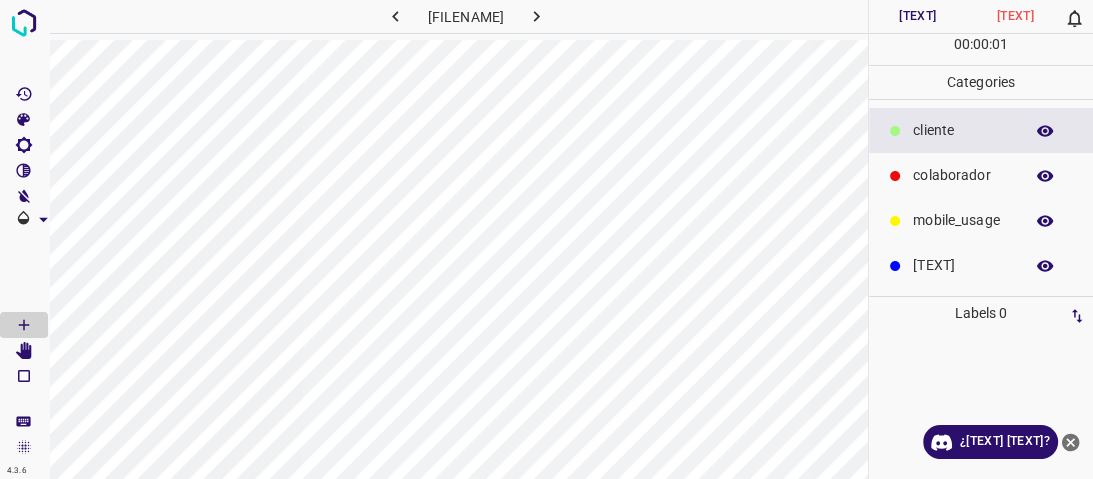 click at bounding box center [895, 131] 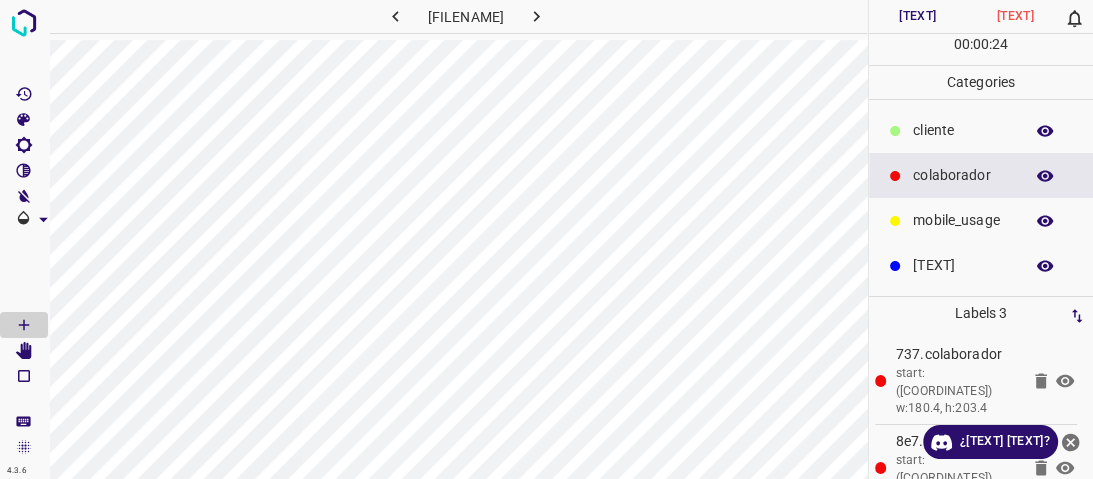 click on "​​cliente" at bounding box center (963, 130) 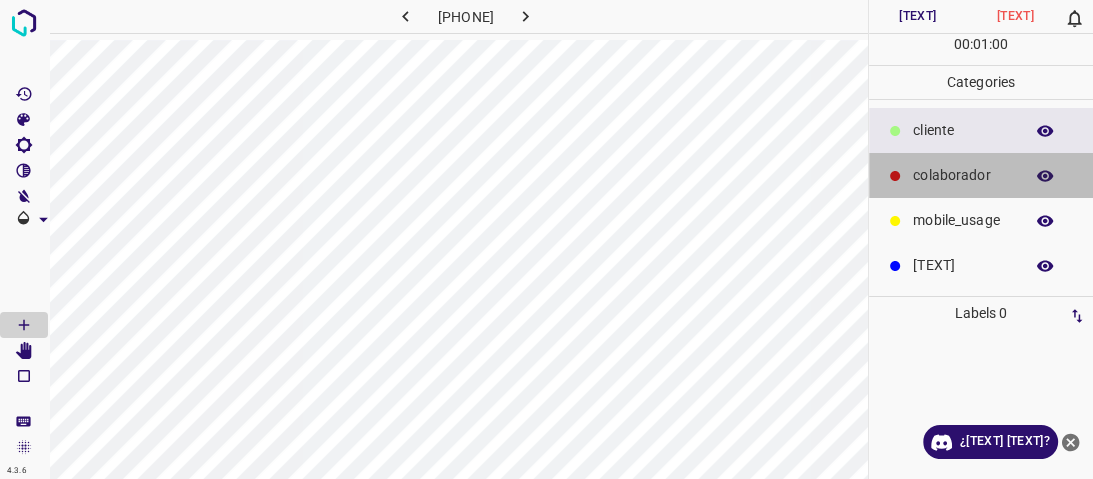 drag, startPoint x: 909, startPoint y: 196, endPoint x: 898, endPoint y: 190, distance: 12.529964 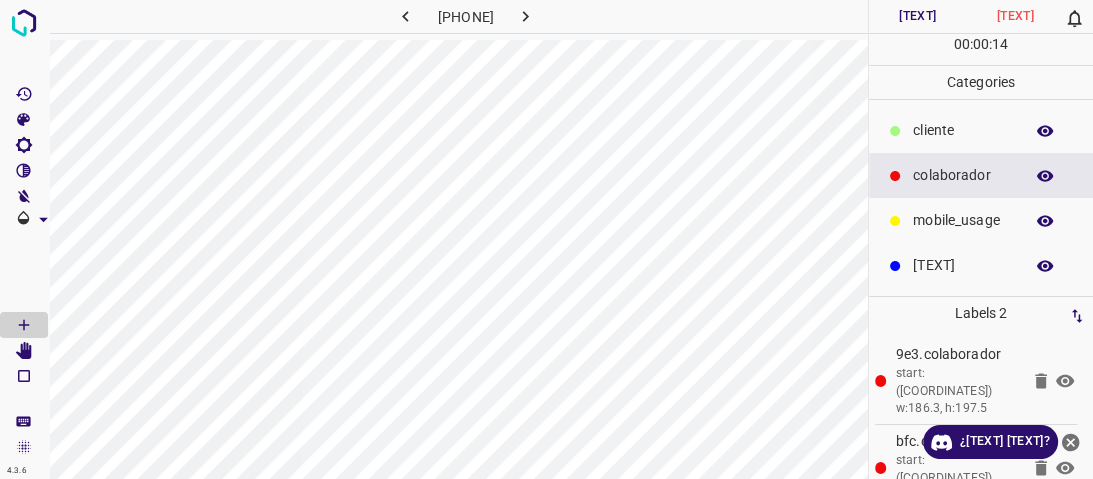 scroll, scrollTop: 0, scrollLeft: 32, axis: horizontal 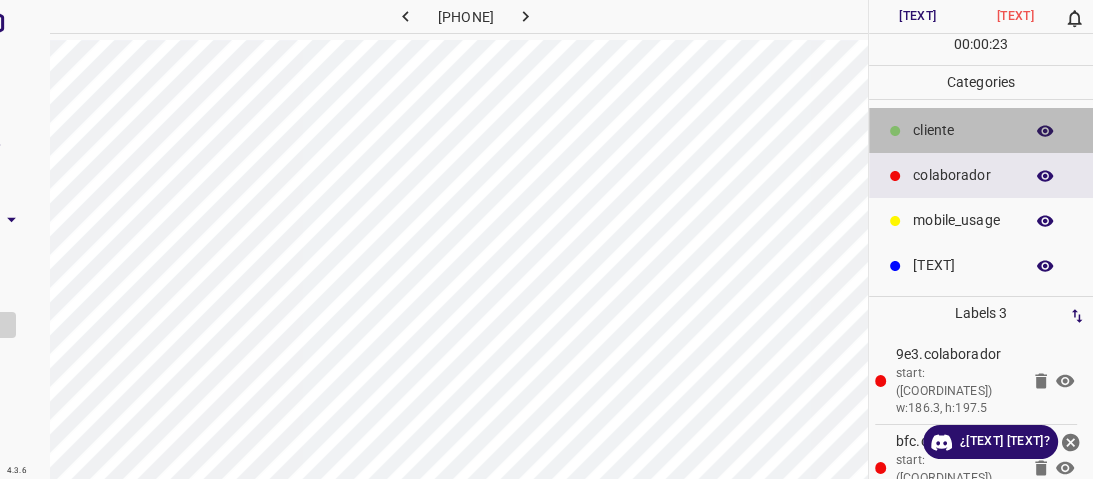 drag, startPoint x: 940, startPoint y: 133, endPoint x: 879, endPoint y: 153, distance: 64.195015 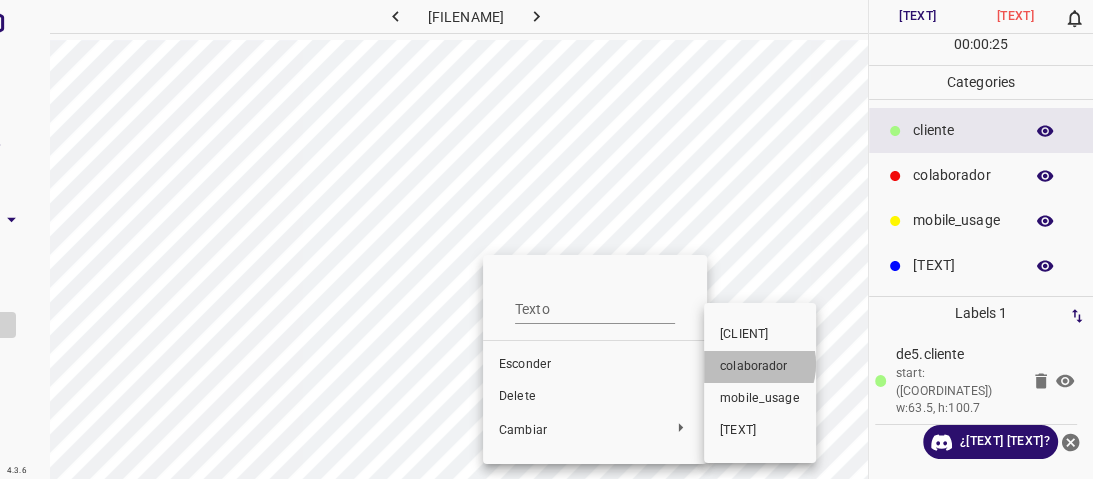 click on "colaborador" at bounding box center [525, 364] 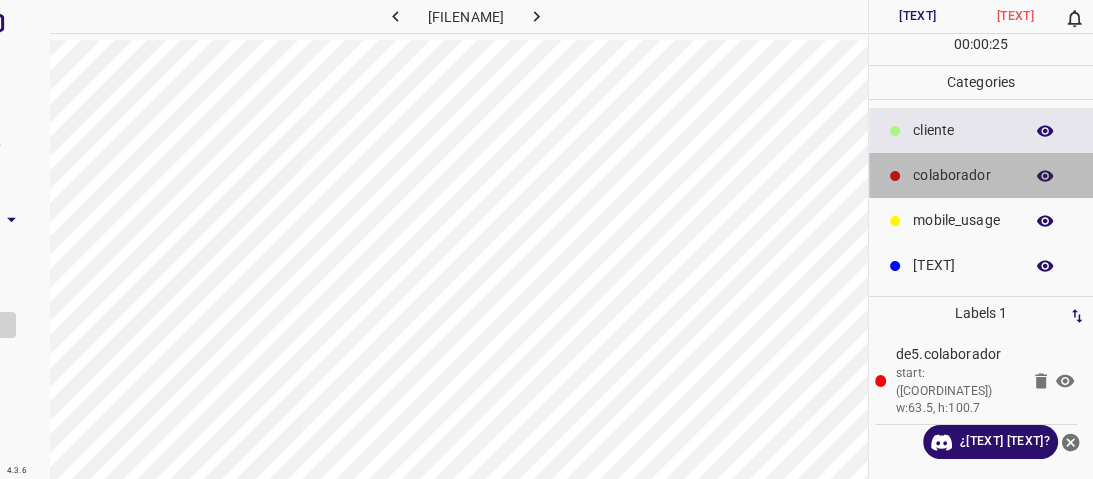 click on "colaborador" at bounding box center [963, 130] 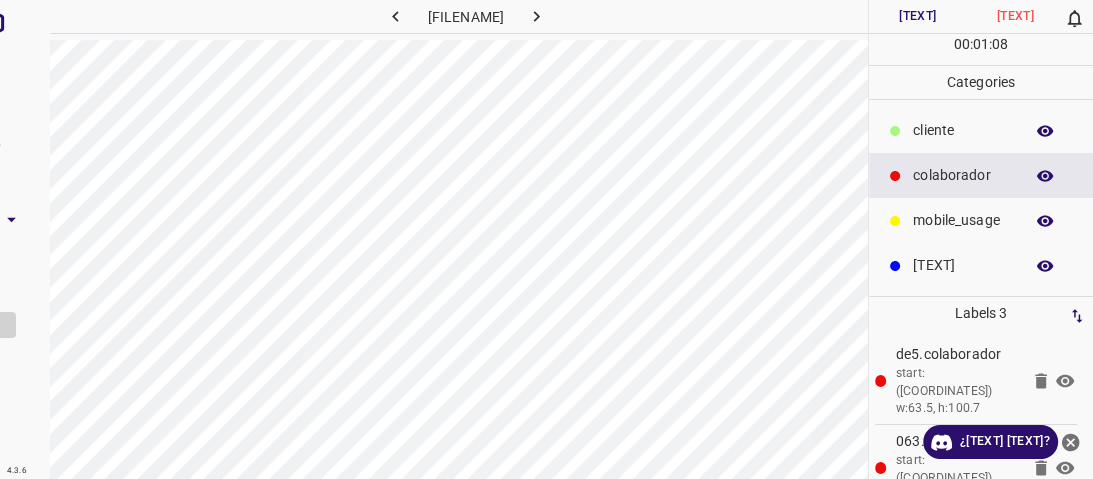 drag, startPoint x: 928, startPoint y: 154, endPoint x: 920, endPoint y: 146, distance: 11.313708 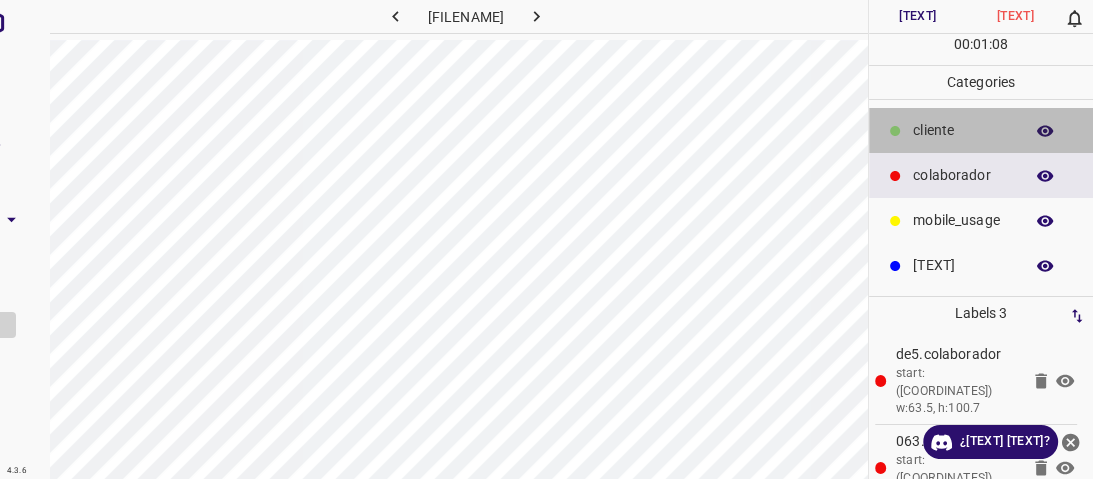 click on "​​cliente" at bounding box center (963, 130) 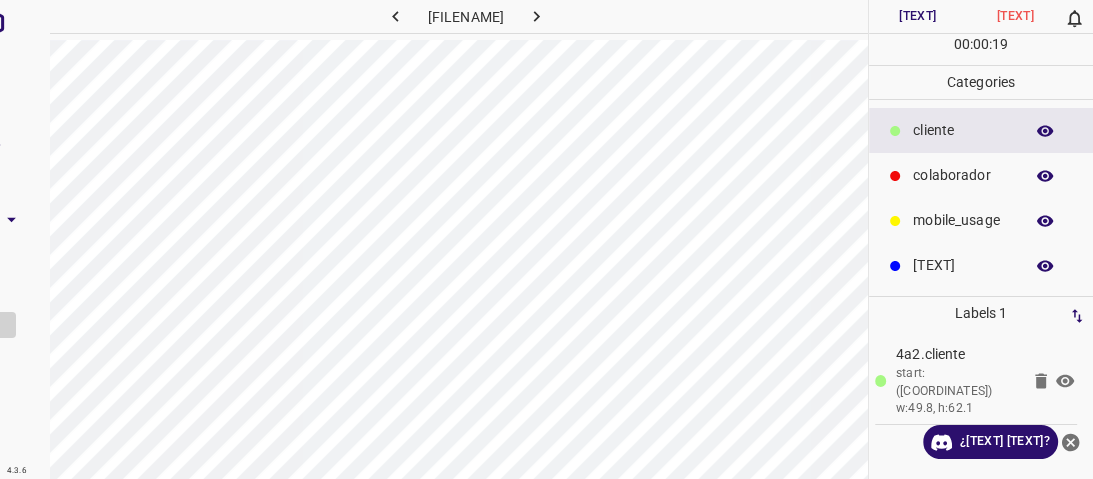 click on "colaborador" at bounding box center [963, 130] 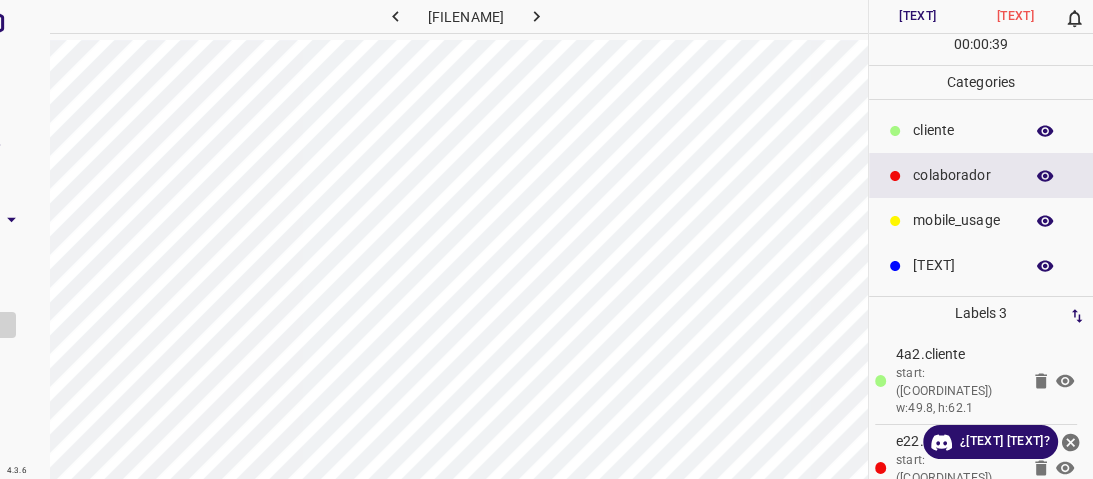 drag, startPoint x: 920, startPoint y: 141, endPoint x: 902, endPoint y: 141, distance: 18 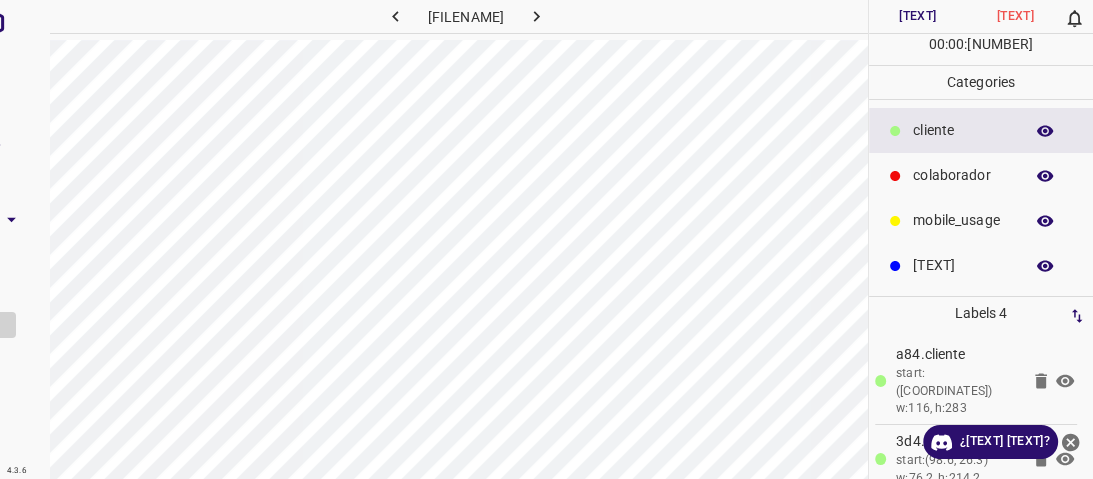 click on "colaborador" at bounding box center [963, 130] 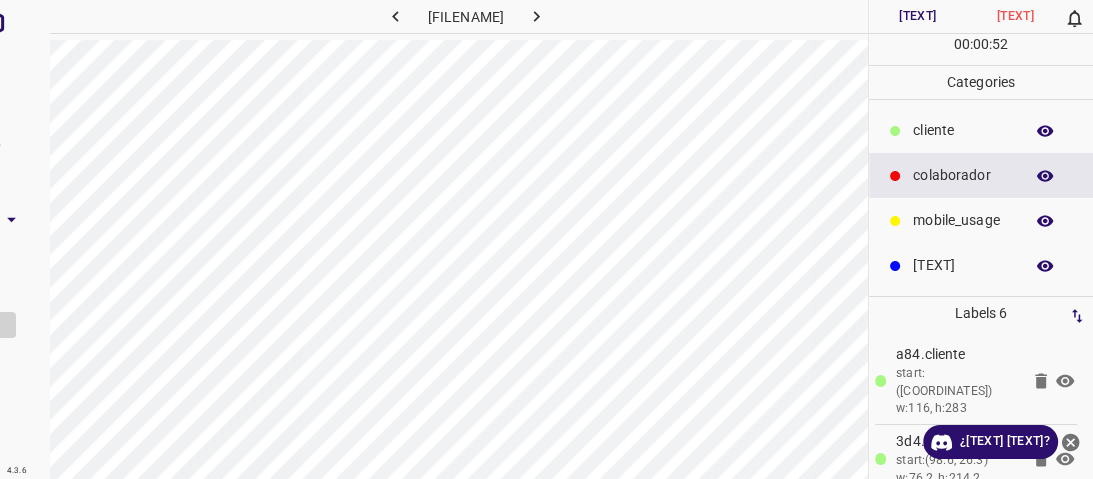 click on "​​cliente" at bounding box center [981, 130] 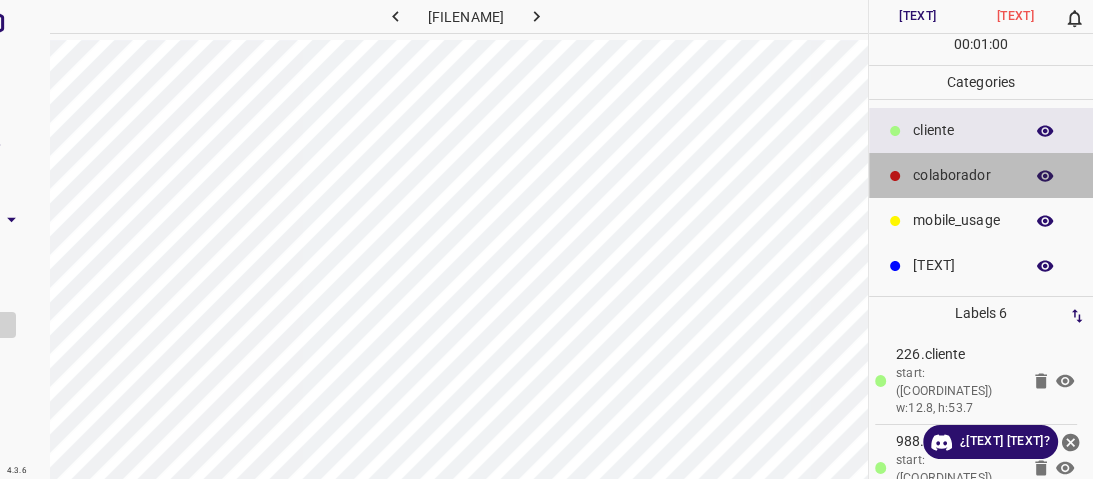 drag, startPoint x: 931, startPoint y: 177, endPoint x: 913, endPoint y: 185, distance: 19.697716 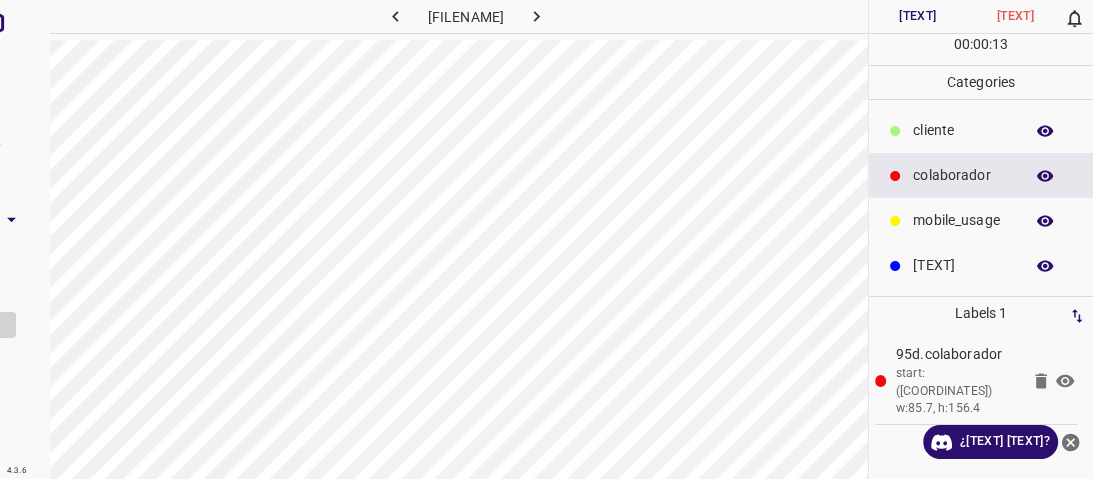 click on "​​cliente" at bounding box center (963, 130) 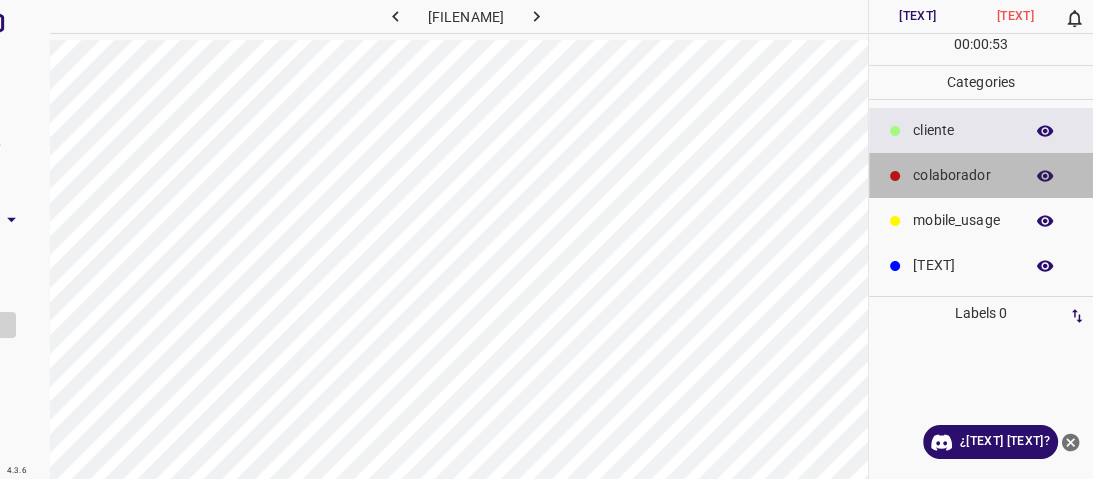drag, startPoint x: 917, startPoint y: 171, endPoint x: 904, endPoint y: 169, distance: 13.152946 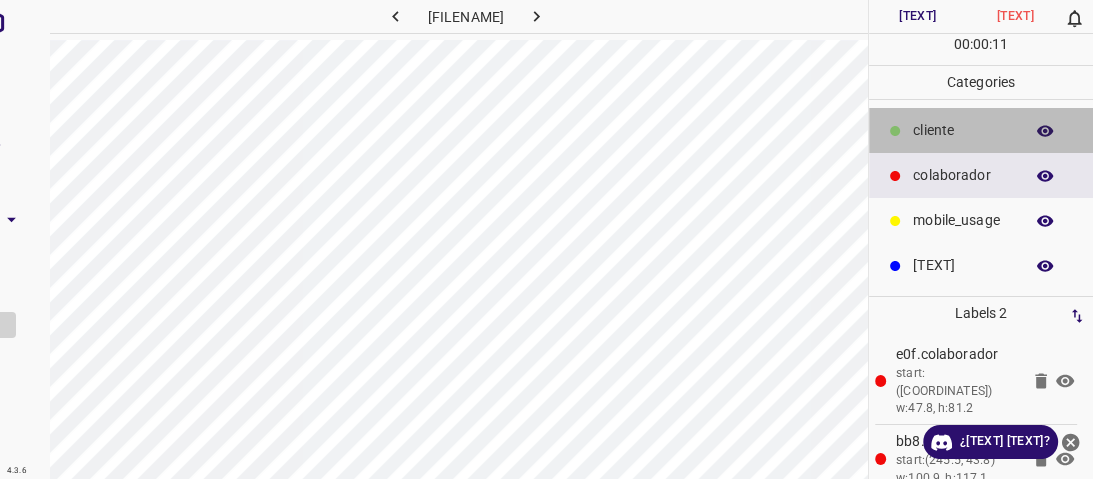 drag, startPoint x: 896, startPoint y: 131, endPoint x: 0, endPoint y: 131, distance: 896 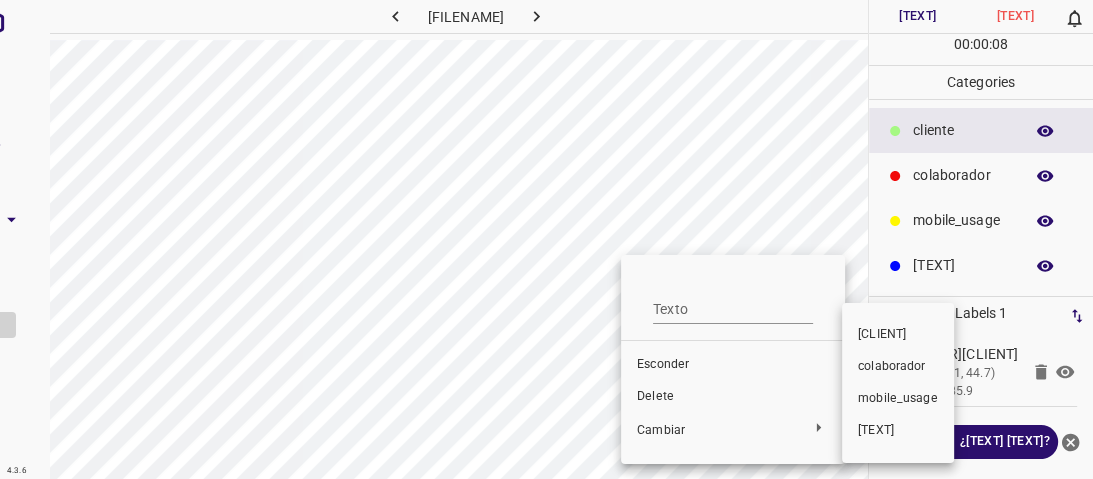 click on "colaborador" at bounding box center [663, 364] 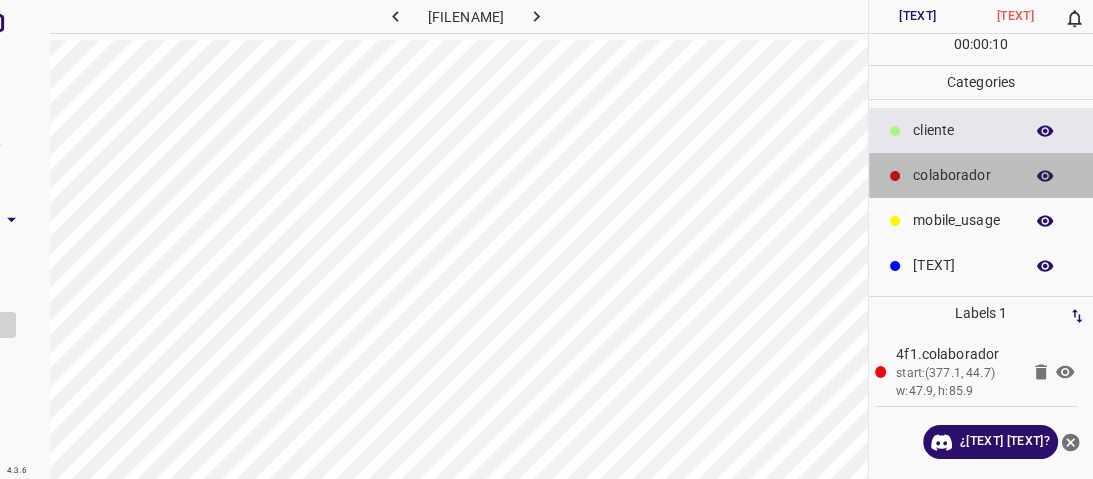 drag, startPoint x: 979, startPoint y: 176, endPoint x: 954, endPoint y: 176, distance: 25 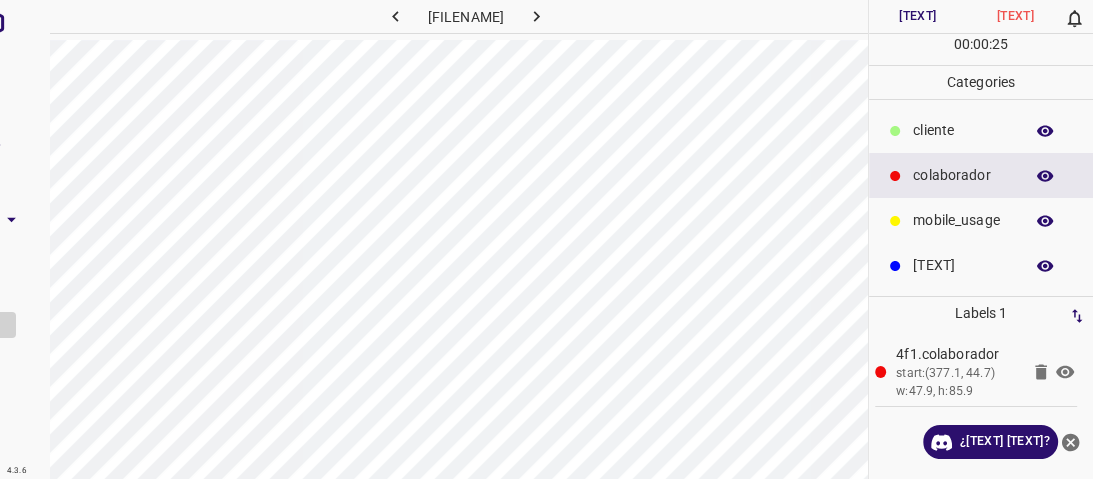 click on "[TEXT]" at bounding box center (981, 265) 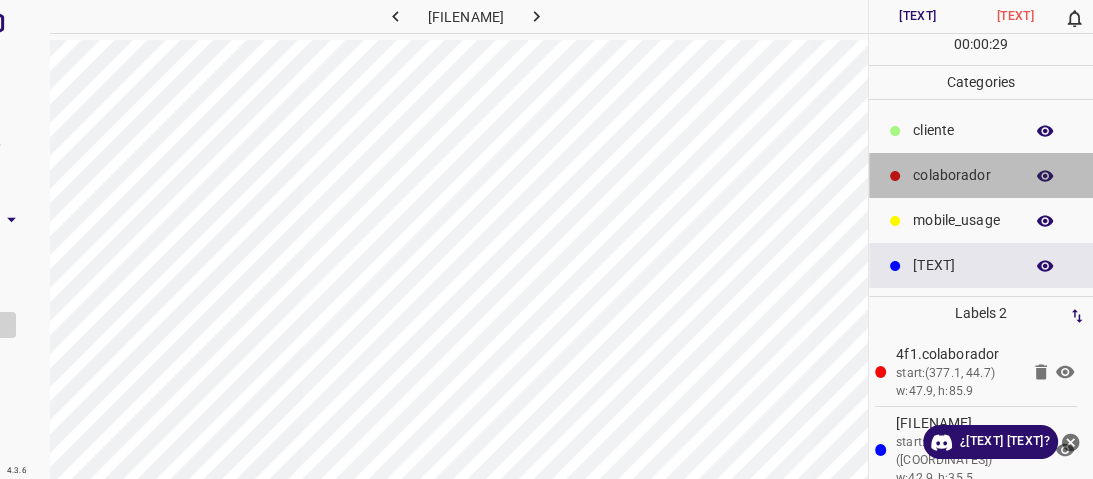 click on "colaborador" at bounding box center [963, 130] 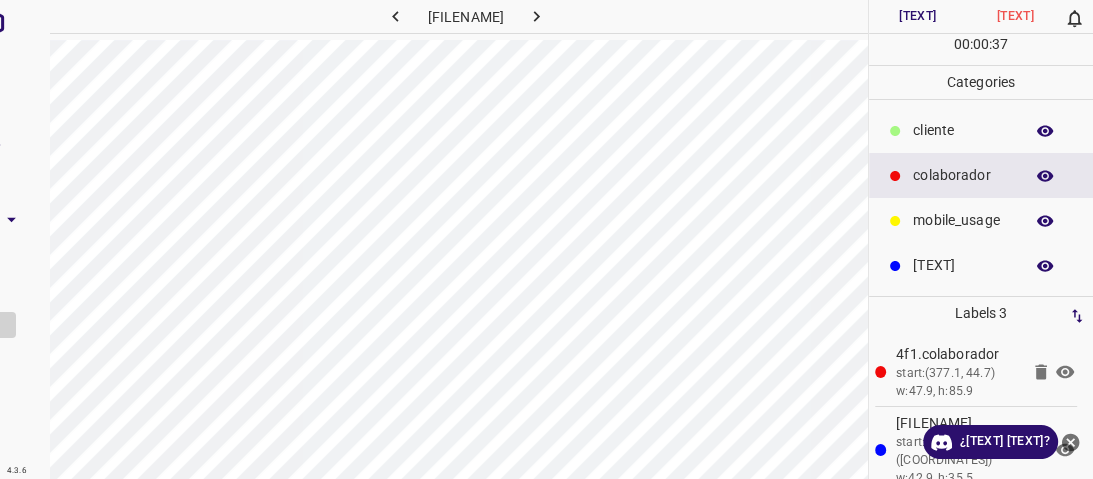 click on "​​cliente" at bounding box center (963, 130) 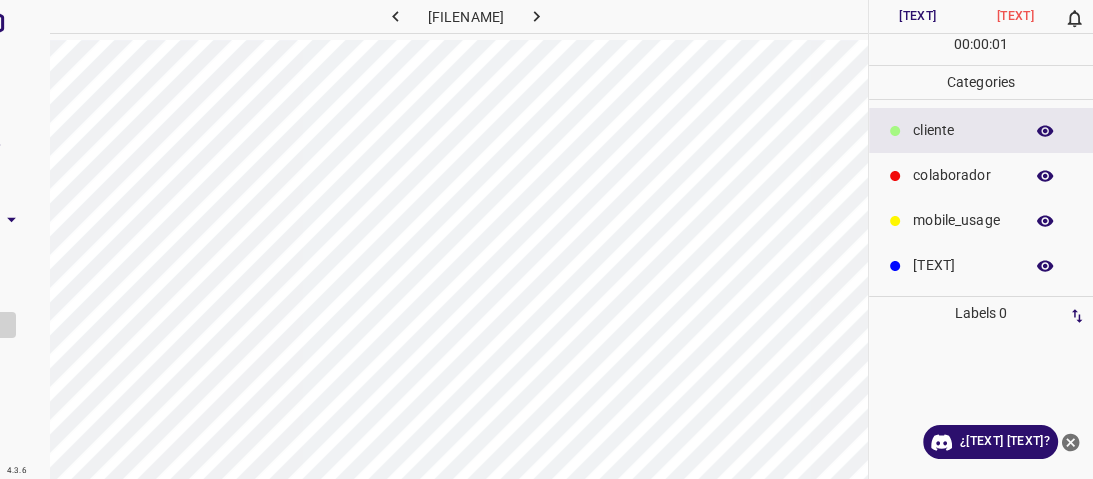 drag, startPoint x: 967, startPoint y: 184, endPoint x: 941, endPoint y: 185, distance: 26.019224 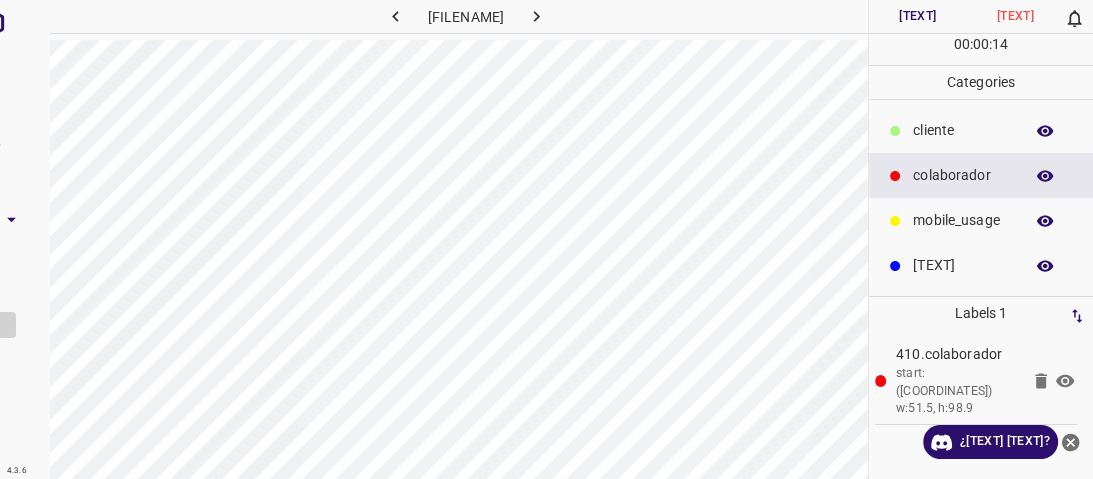 click on "​​cliente" at bounding box center [981, 130] 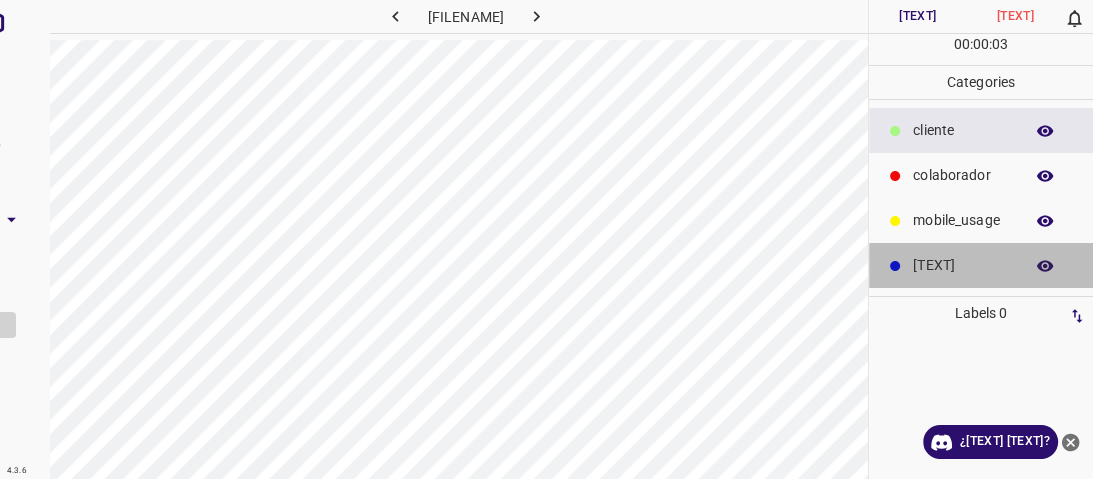 click on "[TEXT]" at bounding box center (963, 130) 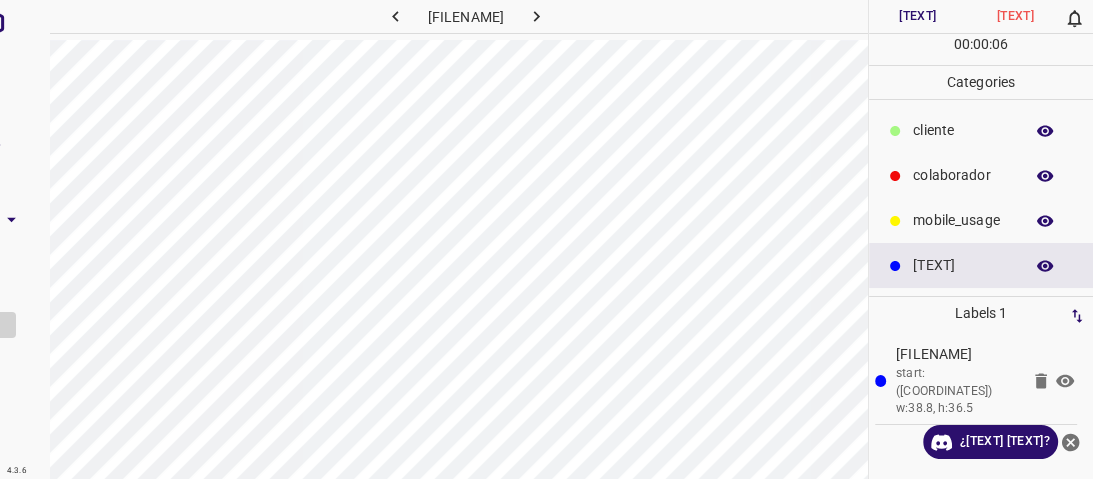 click on "colaborador" at bounding box center [963, 130] 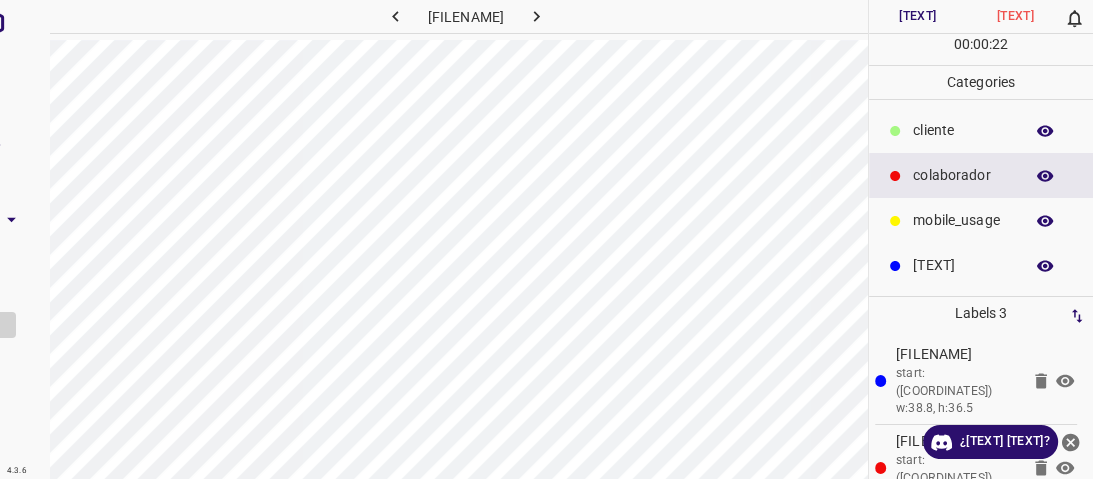 click on "​​cliente" at bounding box center (981, 130) 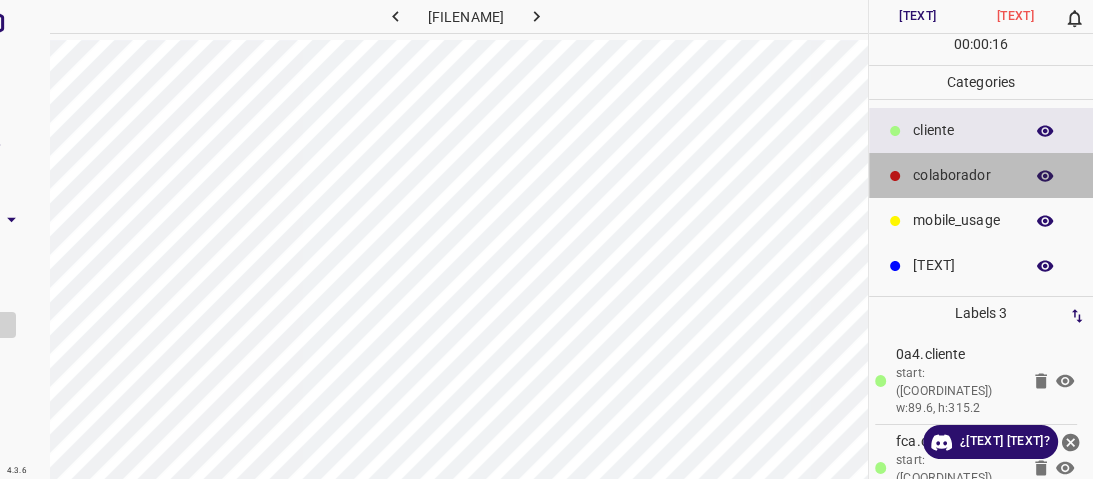 click on "colaborador" at bounding box center (963, 130) 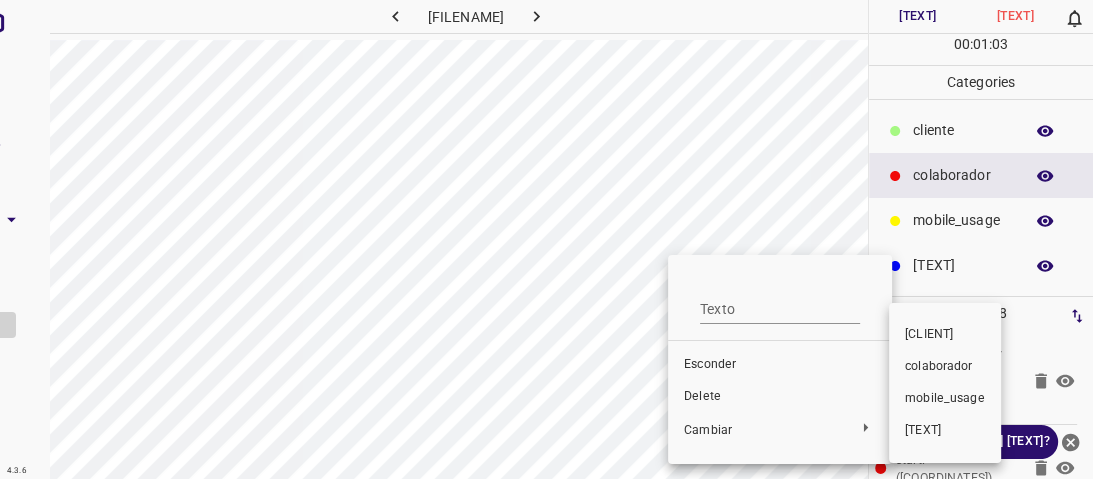 click on "[CLIENT]" at bounding box center (710, 364) 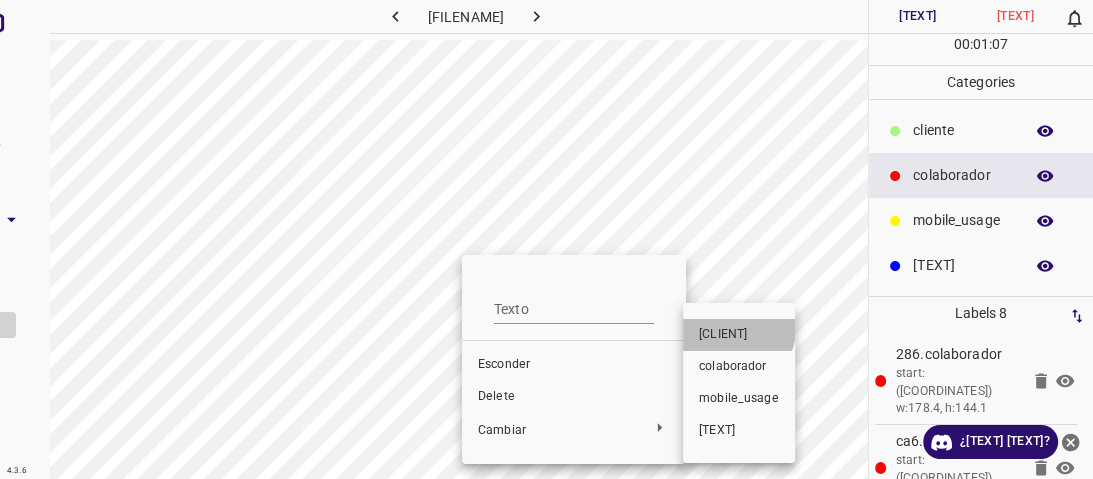 click on "[CLIENT]" at bounding box center (504, 364) 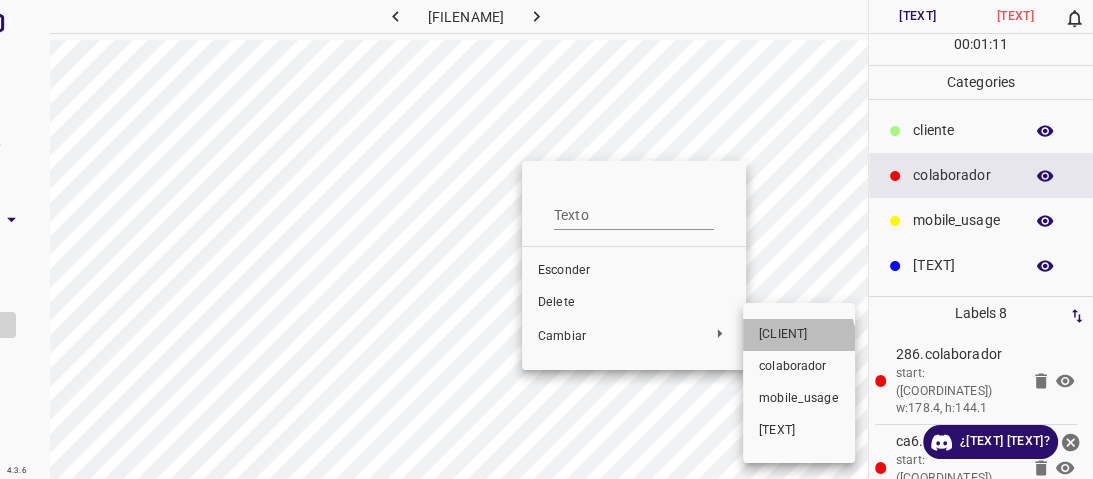 click on "[CLIENT]" at bounding box center [634, 271] 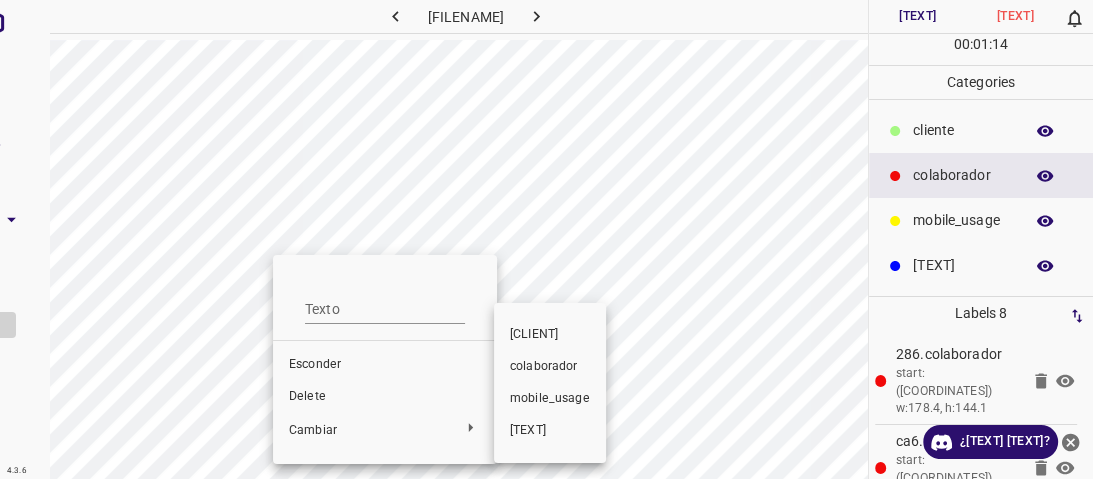 click on "[CLIENT]" at bounding box center (315, 364) 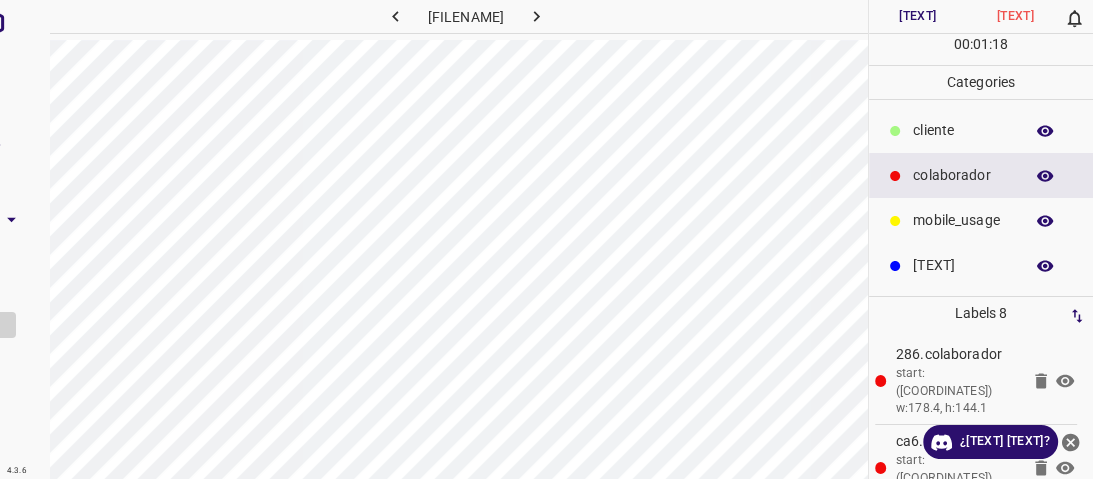 drag, startPoint x: 983, startPoint y: 125, endPoint x: 876, endPoint y: 152, distance: 110.35397 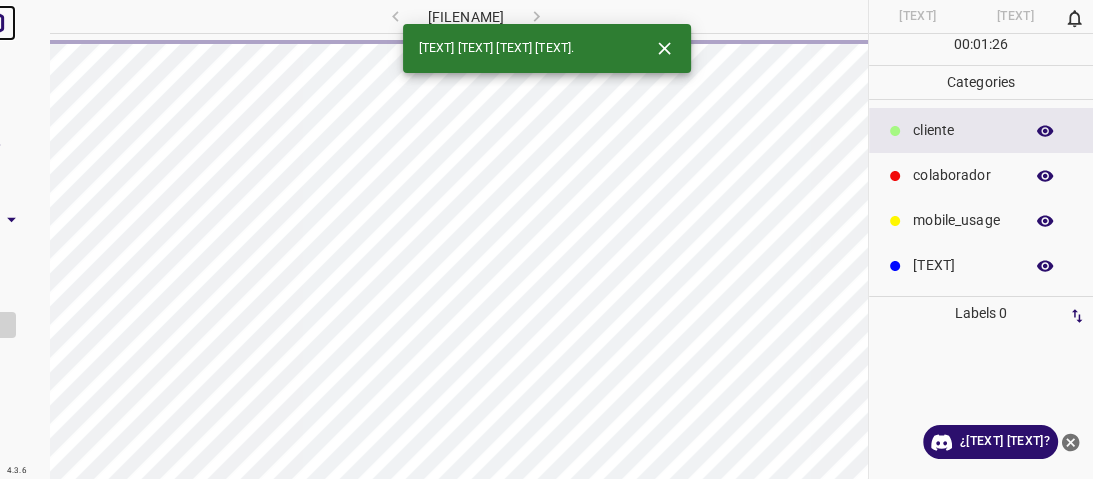 click at bounding box center (-8, 23) 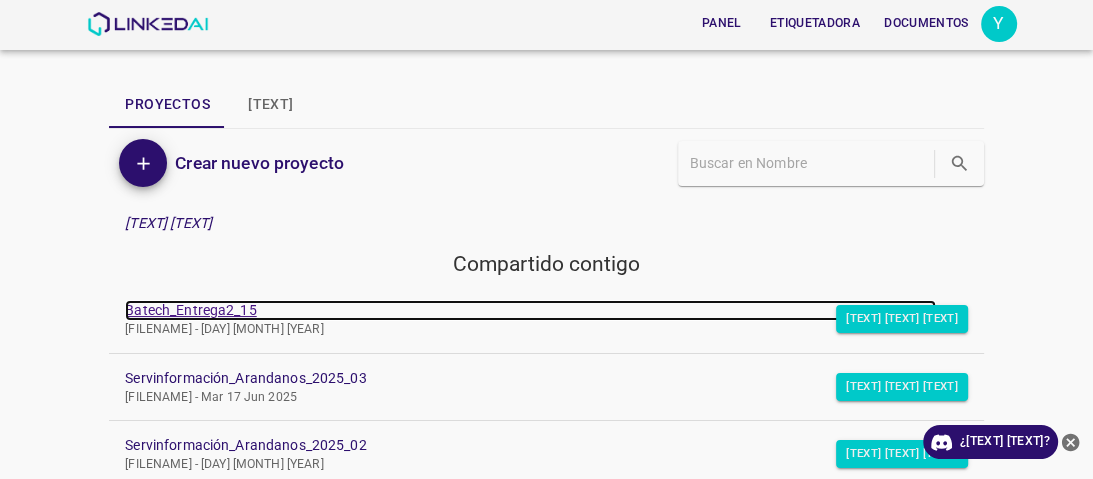 click on "Batech_Entrega2_15" at bounding box center [190, 310] 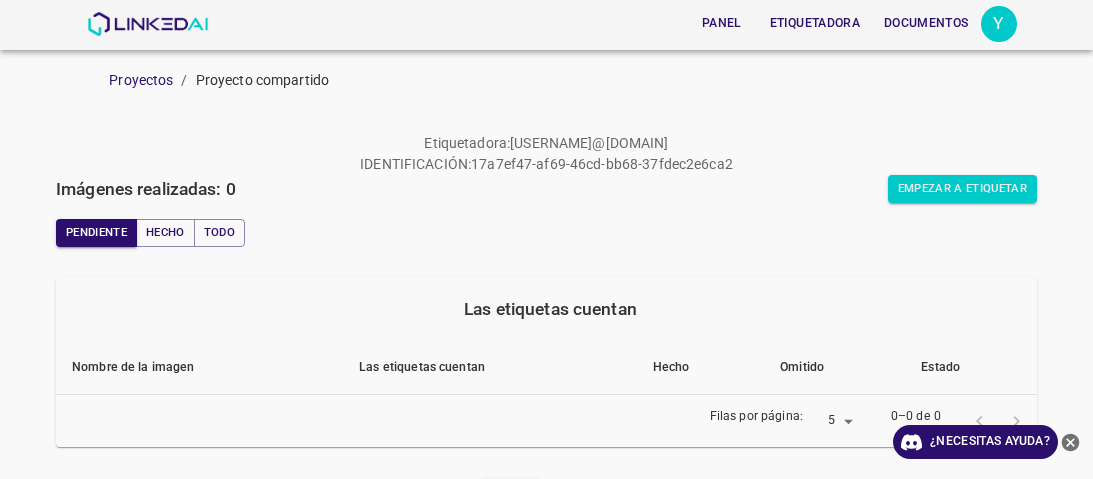 scroll, scrollTop: 0, scrollLeft: 0, axis: both 